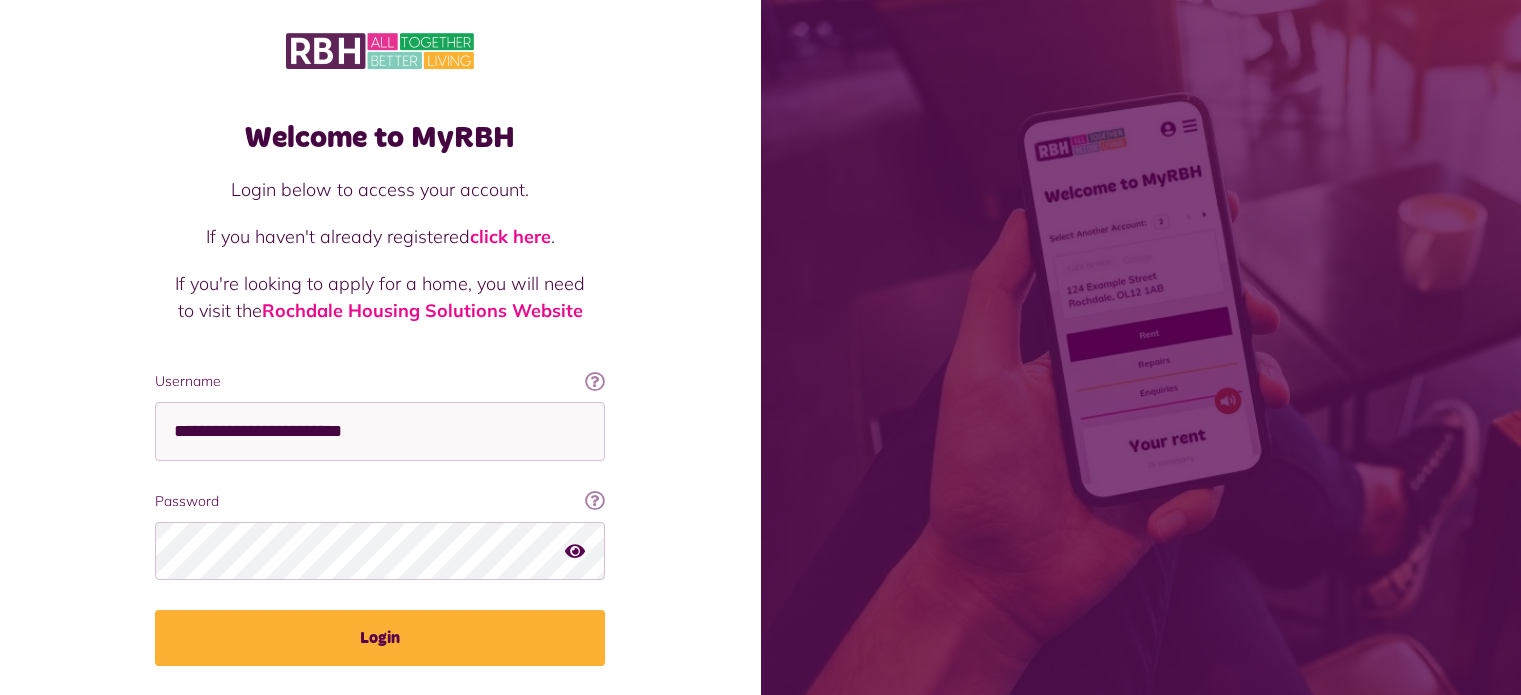 scroll, scrollTop: 0, scrollLeft: 0, axis: both 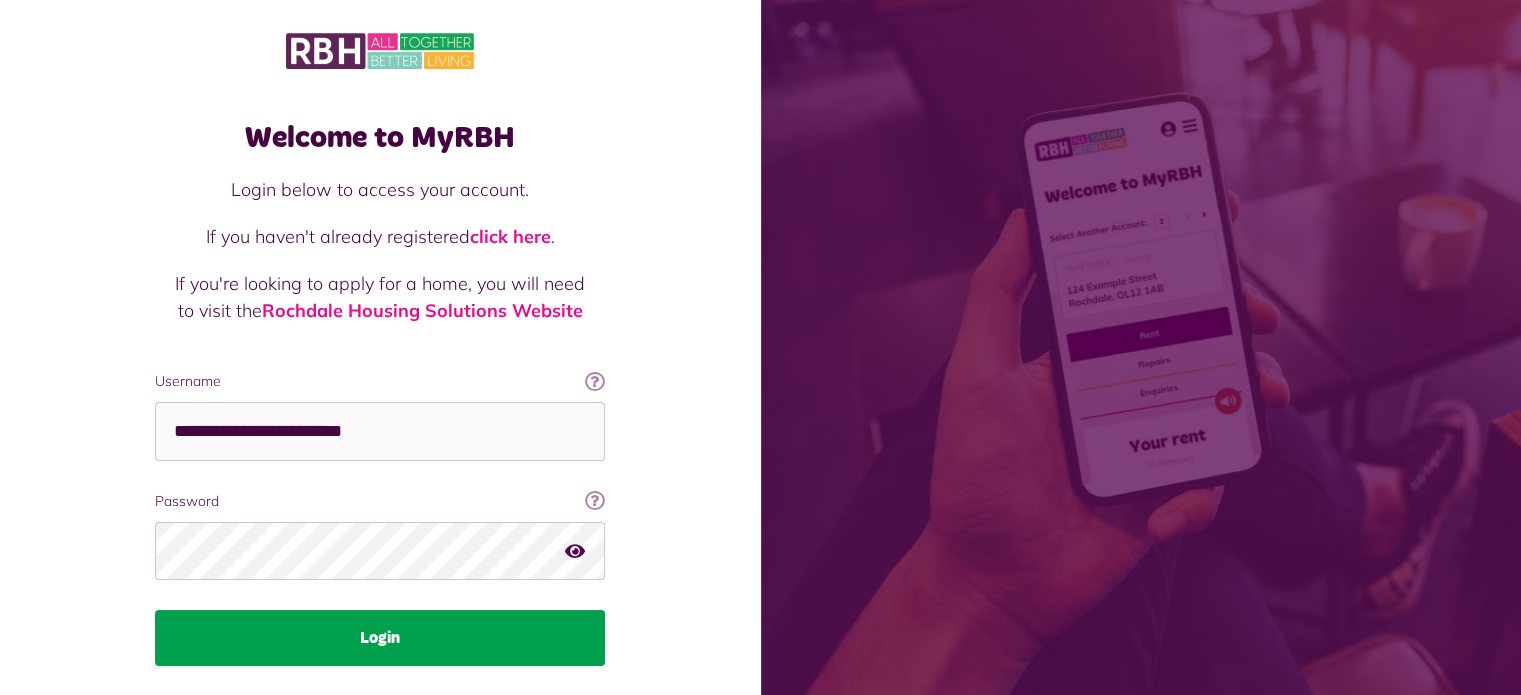click on "Login" at bounding box center (380, 638) 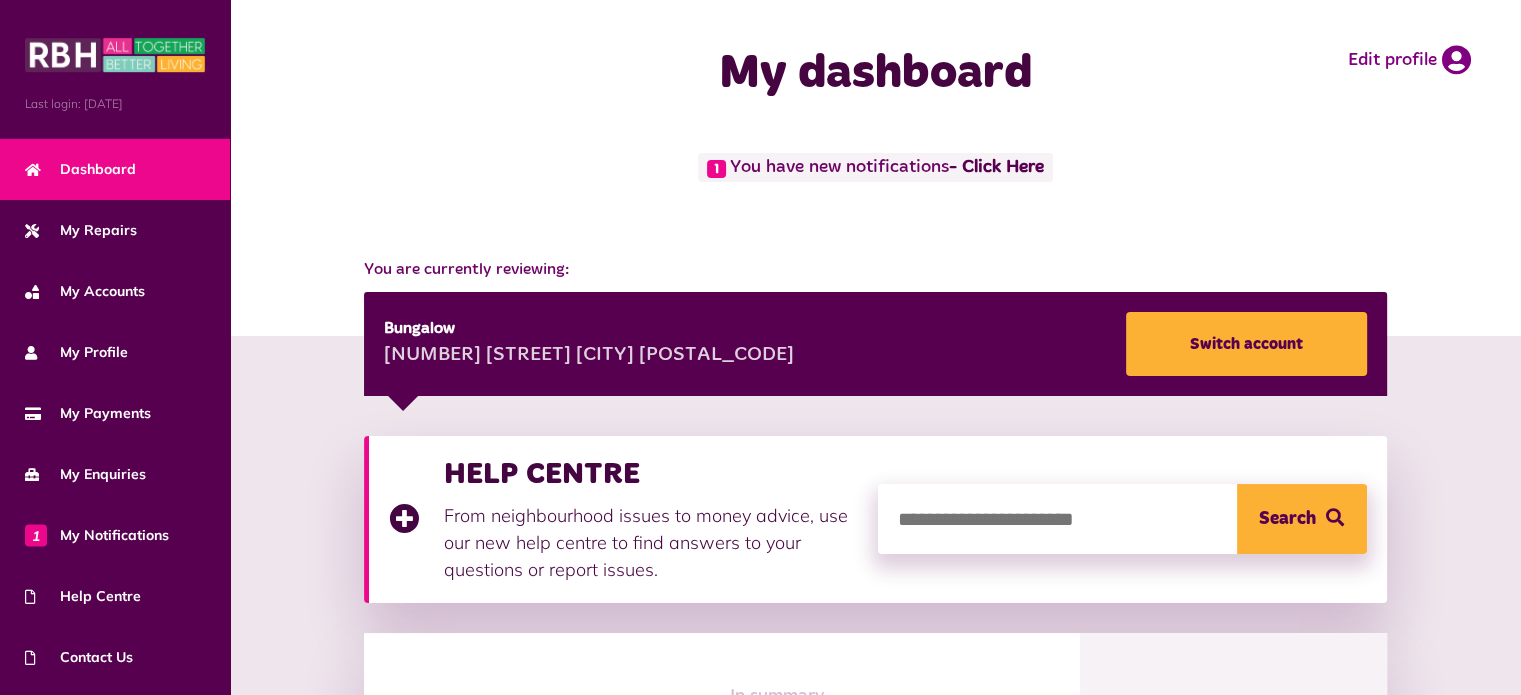 scroll, scrollTop: 0, scrollLeft: 0, axis: both 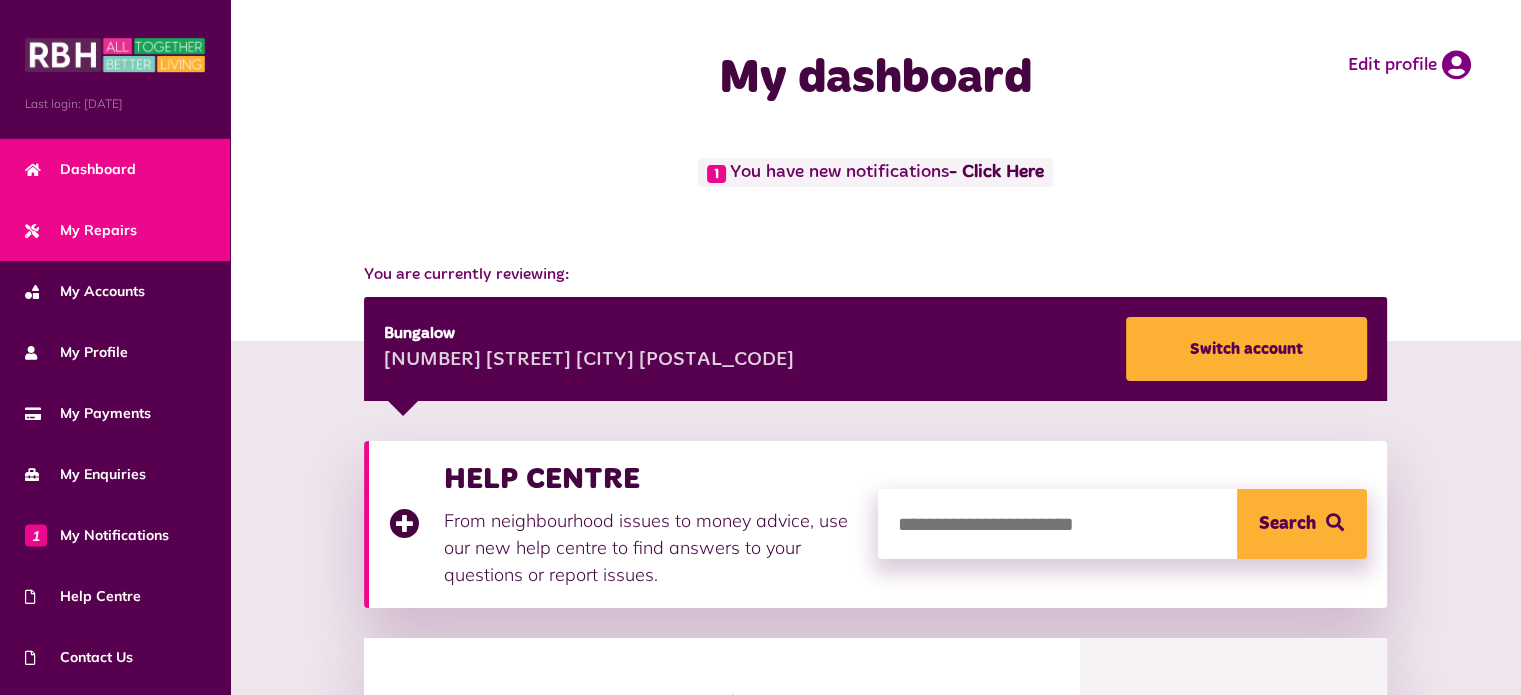 click on "My Repairs" at bounding box center (81, 230) 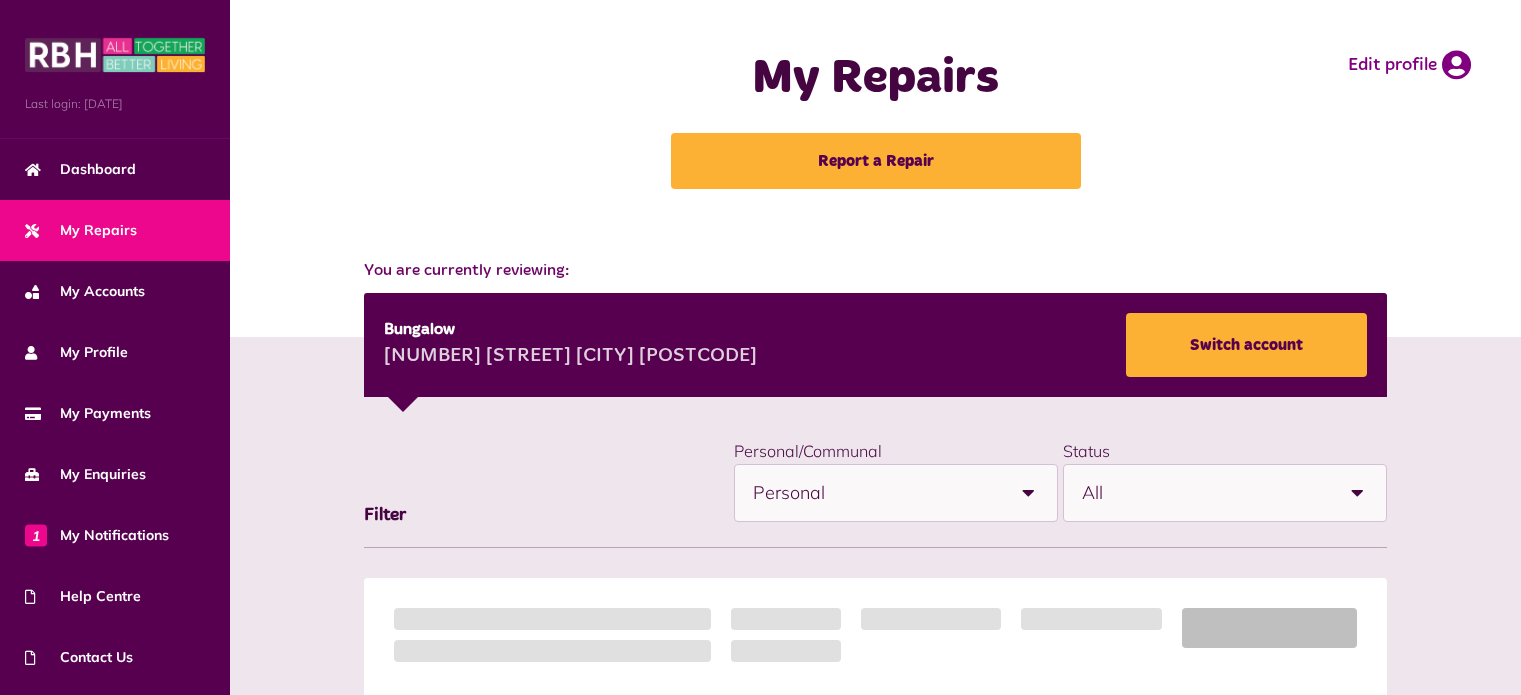 scroll, scrollTop: 0, scrollLeft: 0, axis: both 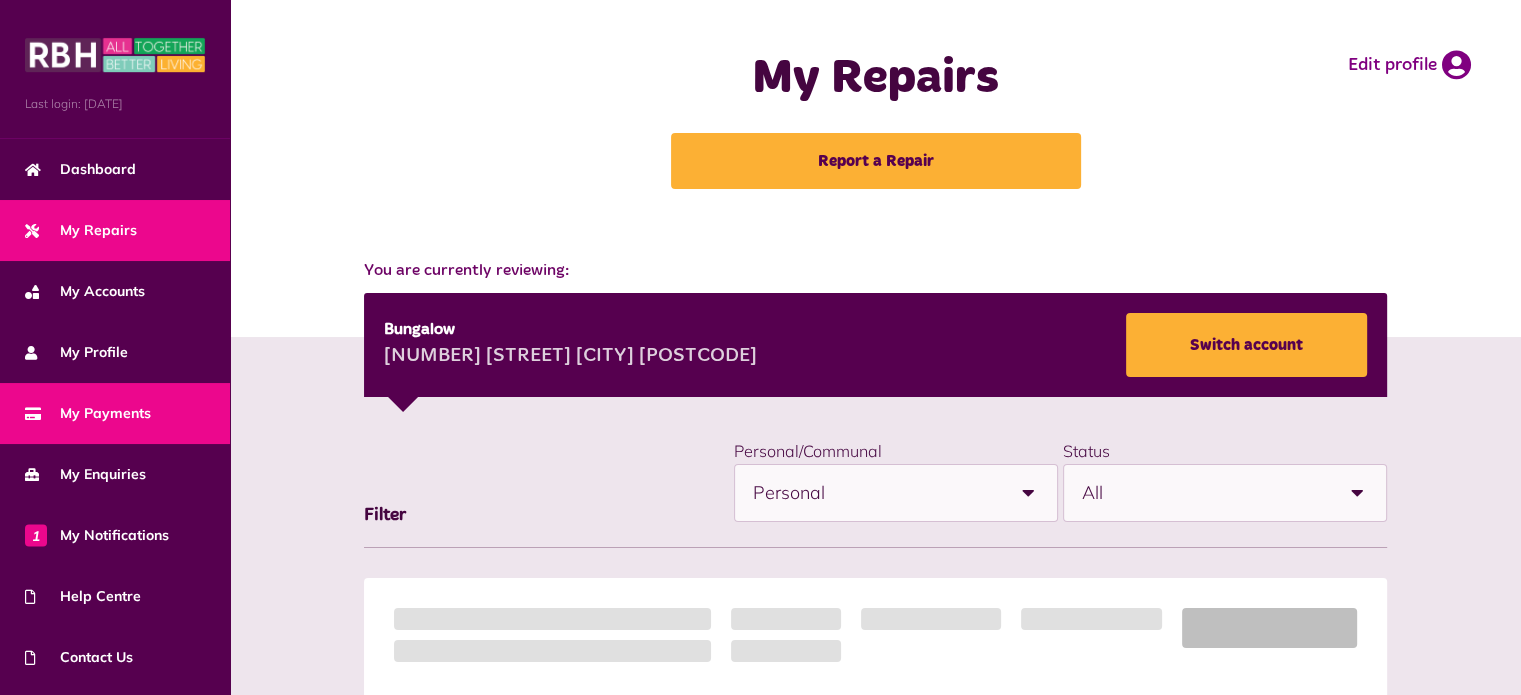 click on "My Payments" at bounding box center (88, 413) 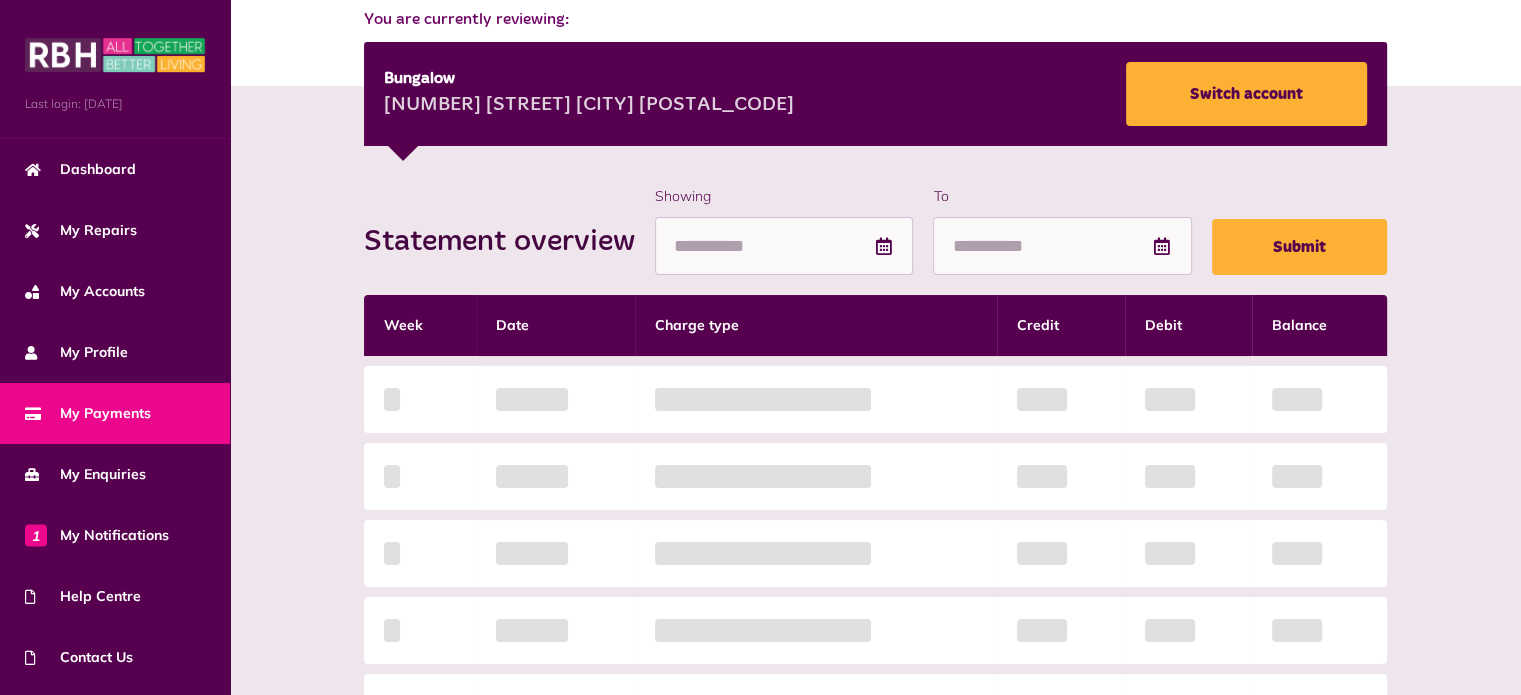 scroll, scrollTop: 300, scrollLeft: 0, axis: vertical 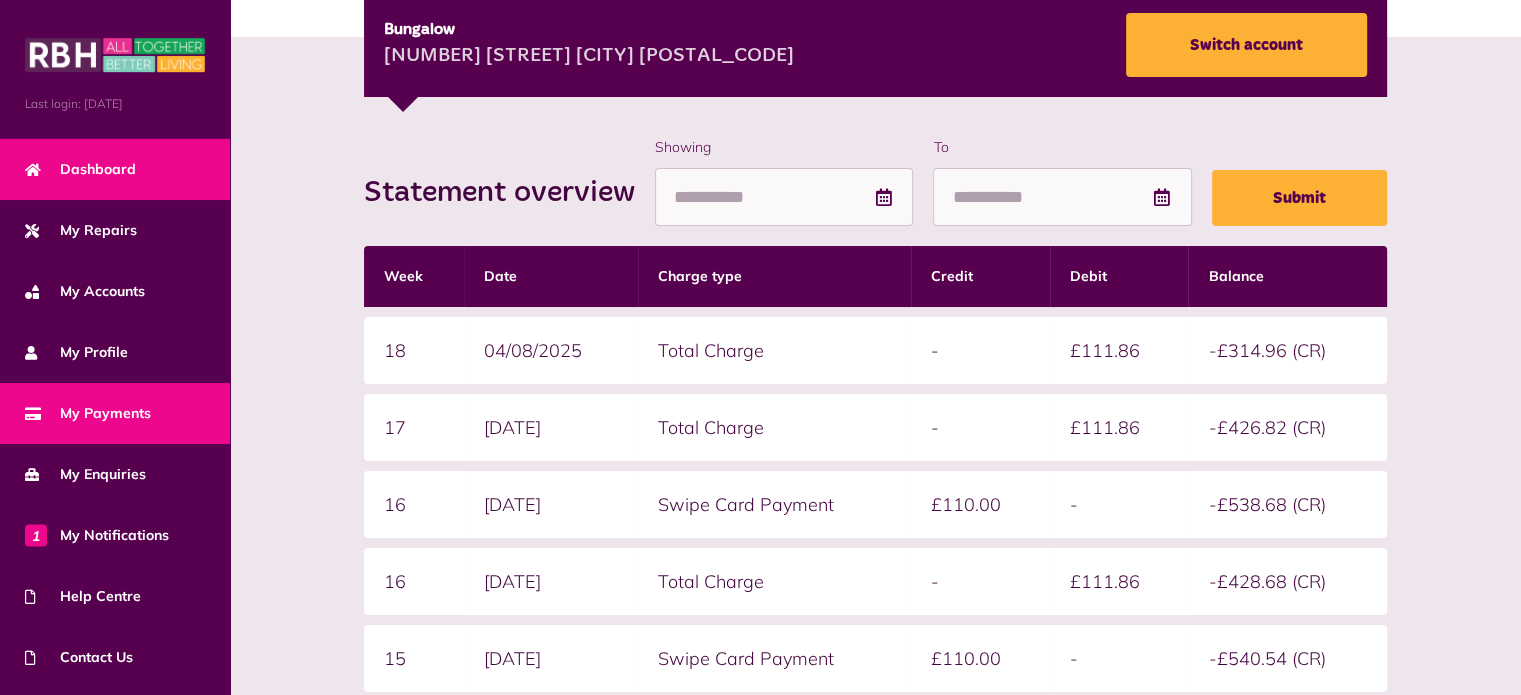 click on "Dashboard" at bounding box center (80, 169) 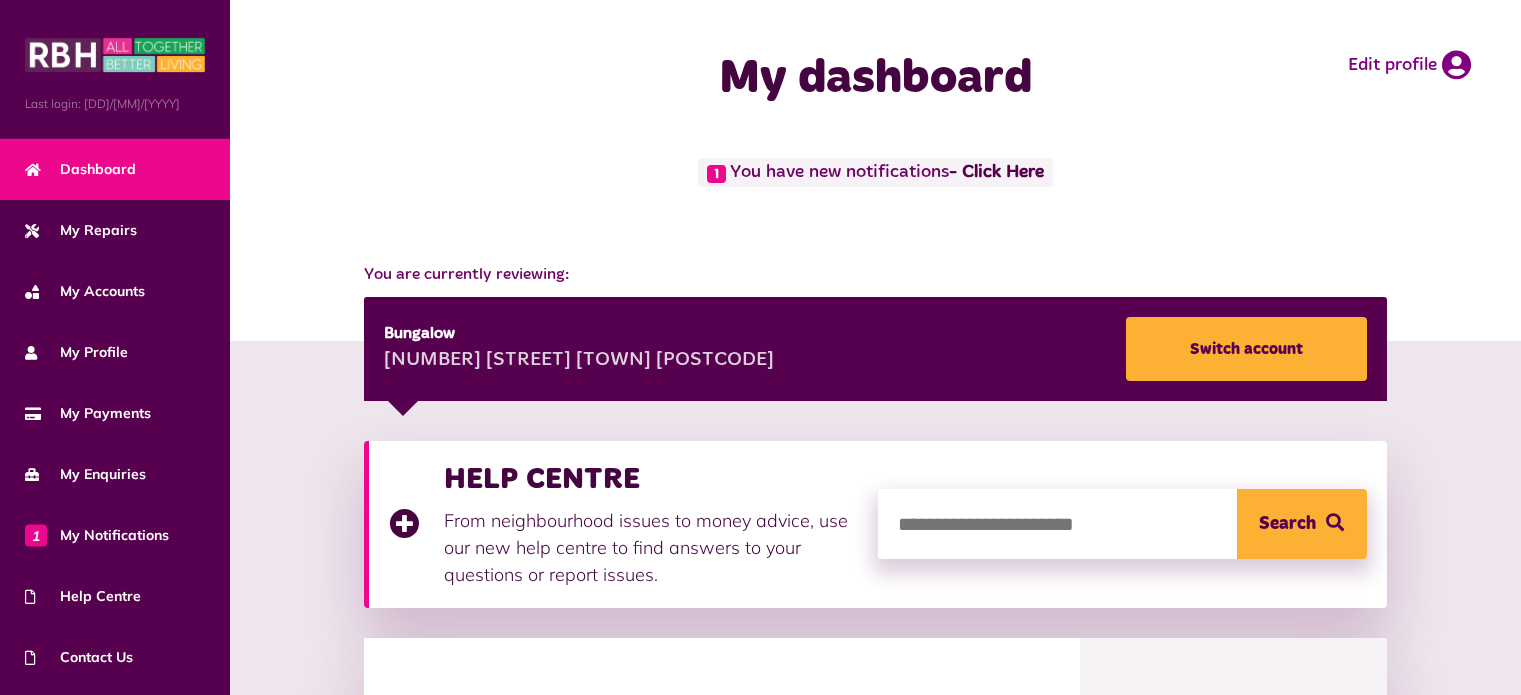 scroll, scrollTop: 0, scrollLeft: 0, axis: both 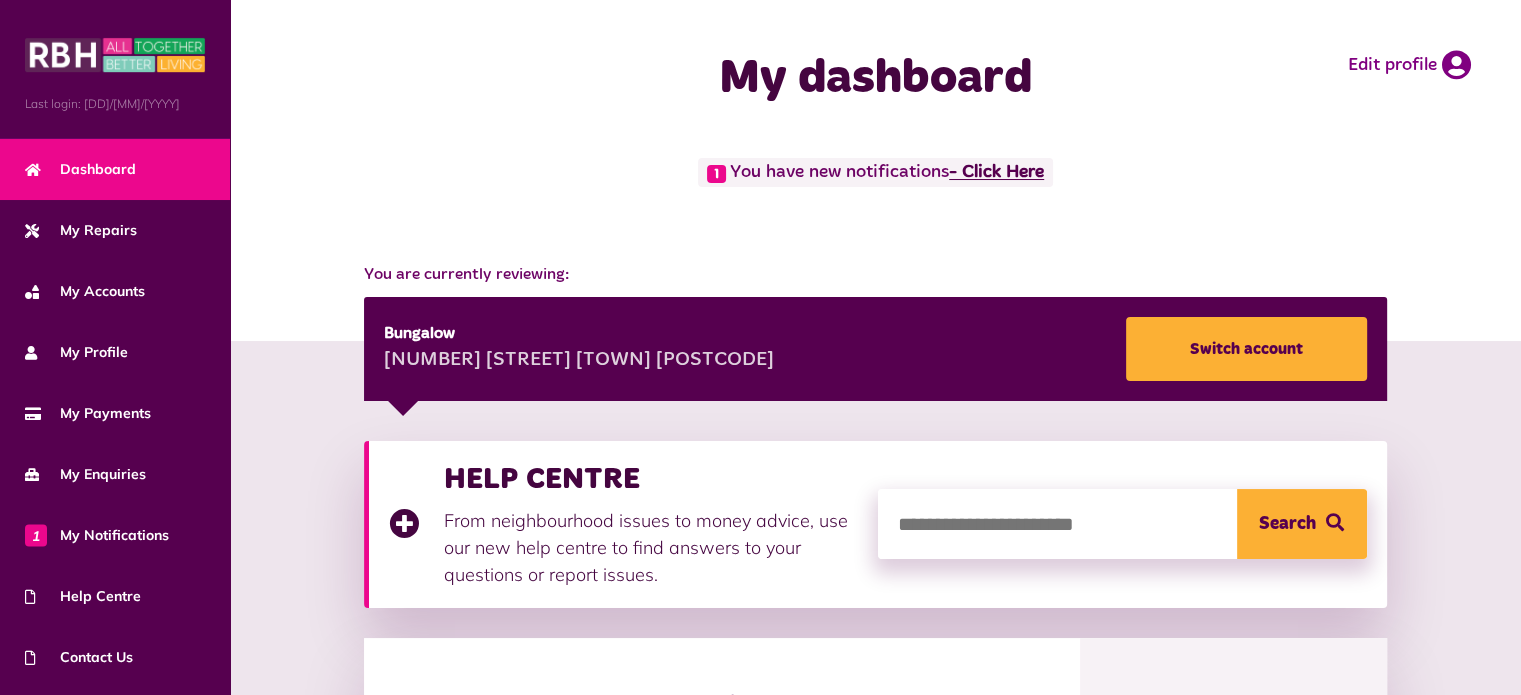 click on "- Click Here" at bounding box center [996, 173] 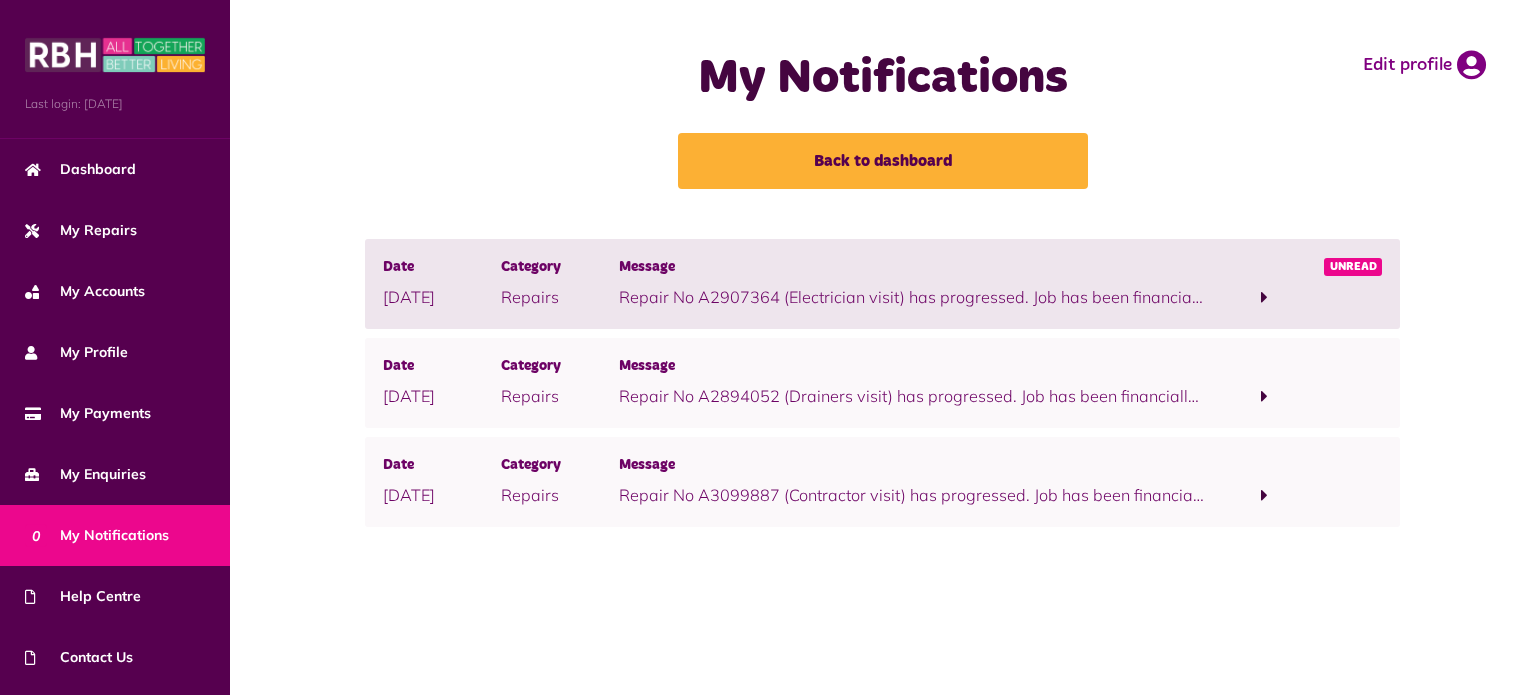 scroll, scrollTop: 0, scrollLeft: 0, axis: both 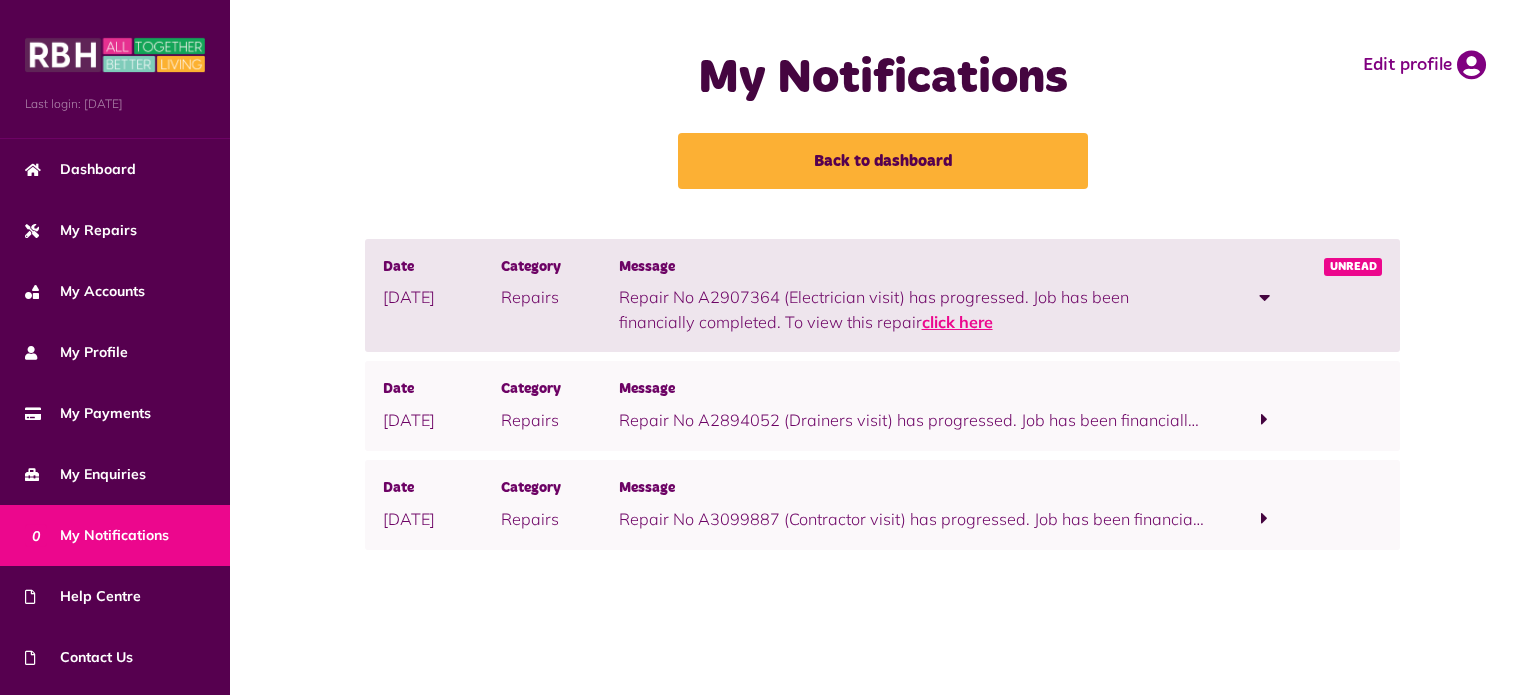 click on "click here" at bounding box center [957, 322] 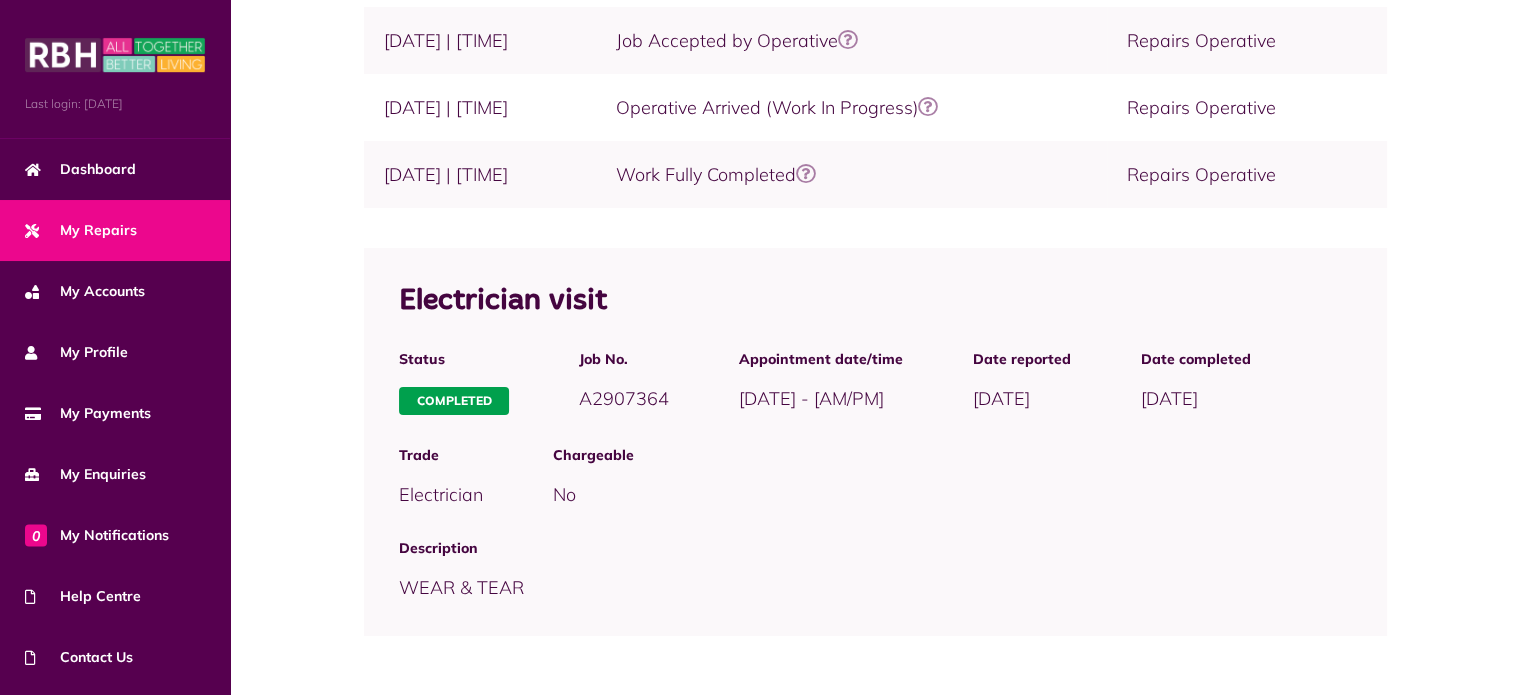 scroll, scrollTop: 0, scrollLeft: 0, axis: both 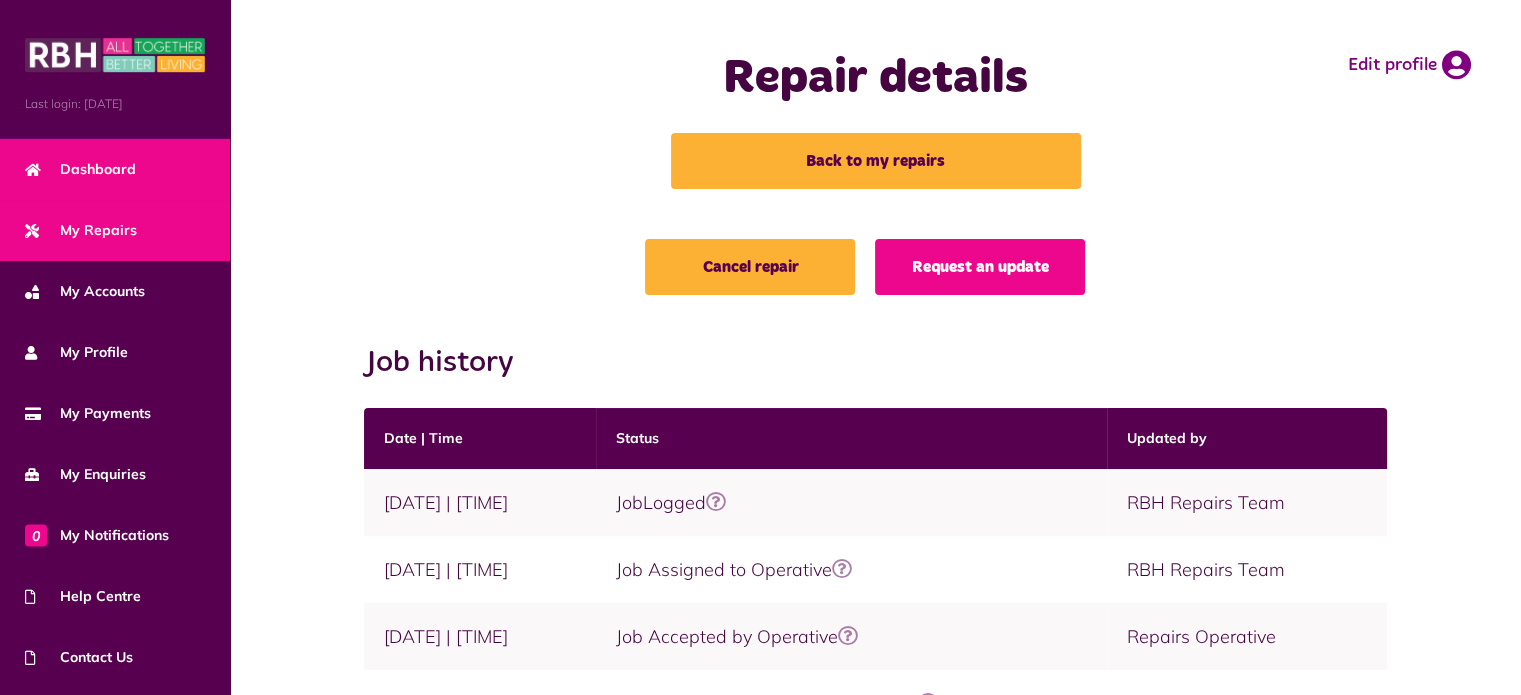 click on "Dashboard" at bounding box center (80, 169) 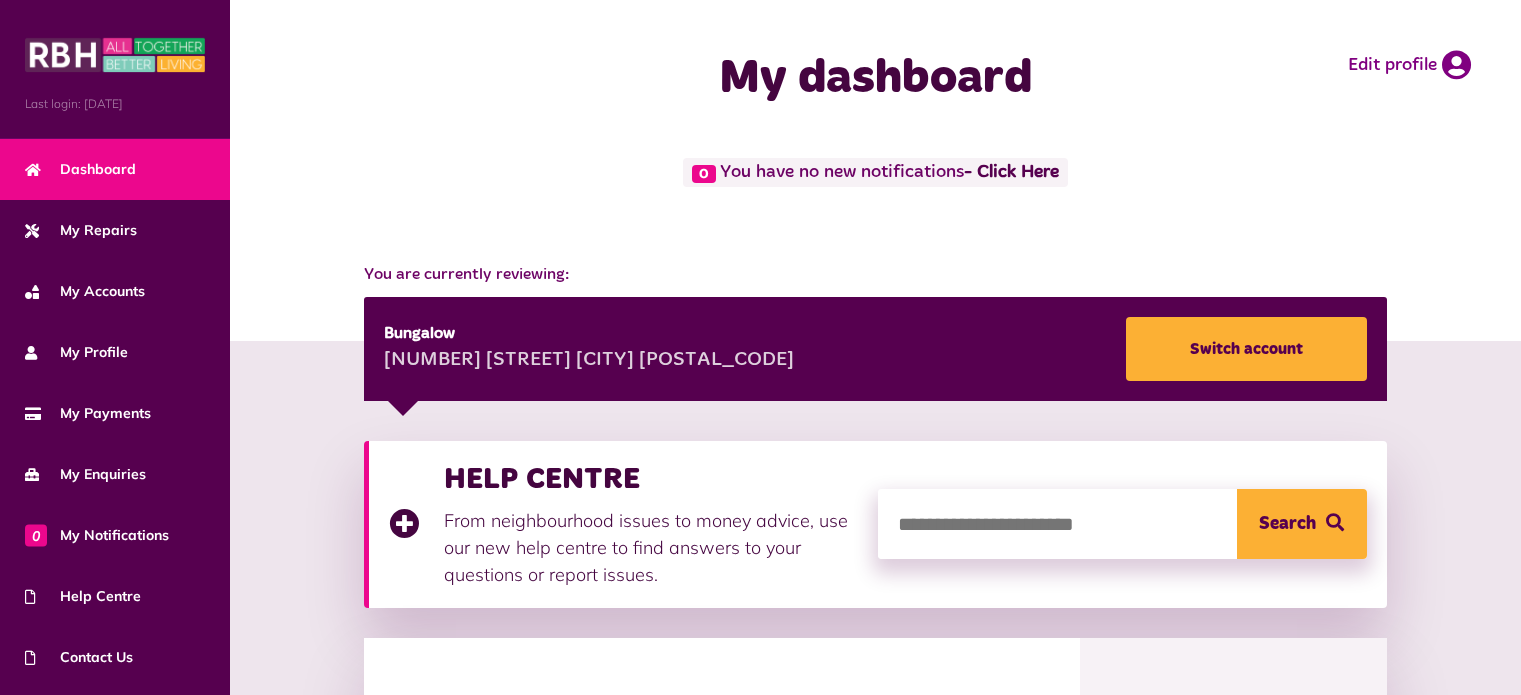 scroll, scrollTop: 0, scrollLeft: 0, axis: both 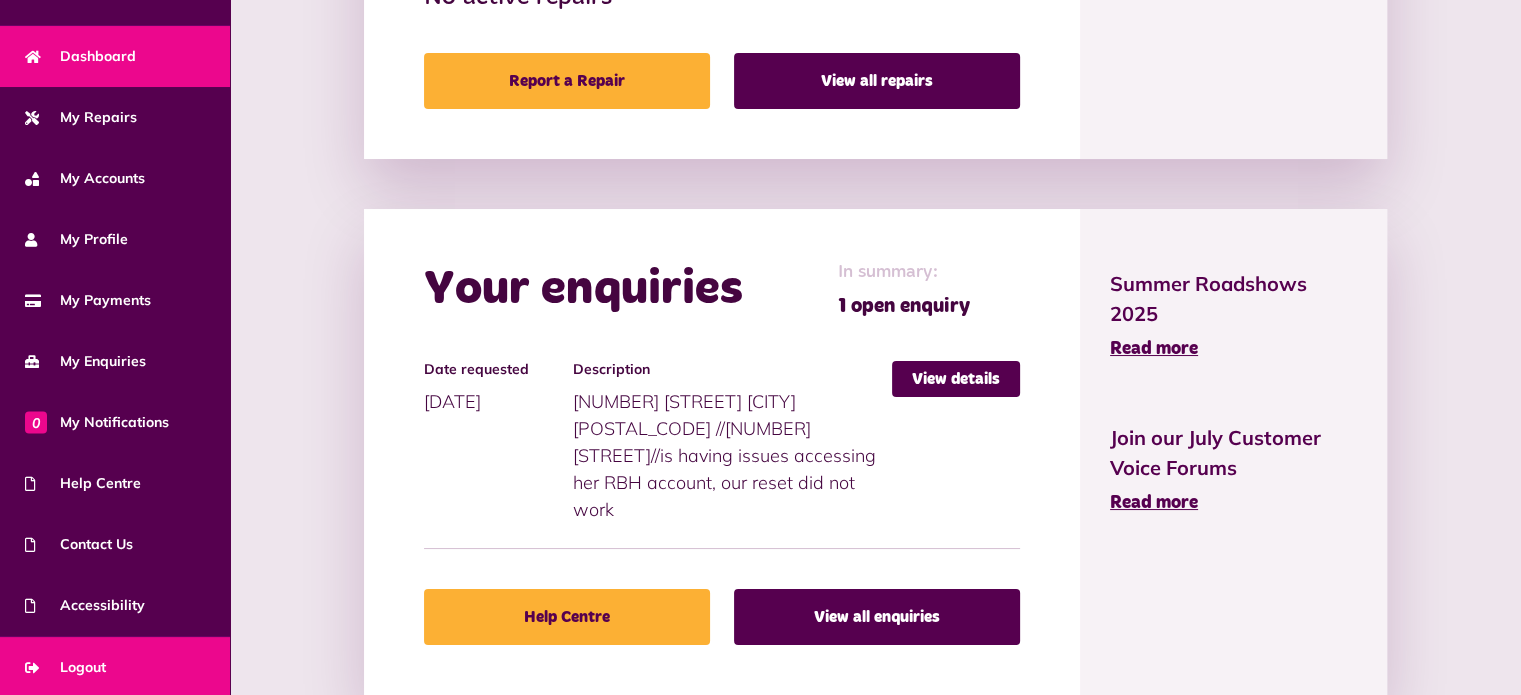 click on "Logout" at bounding box center (65, 667) 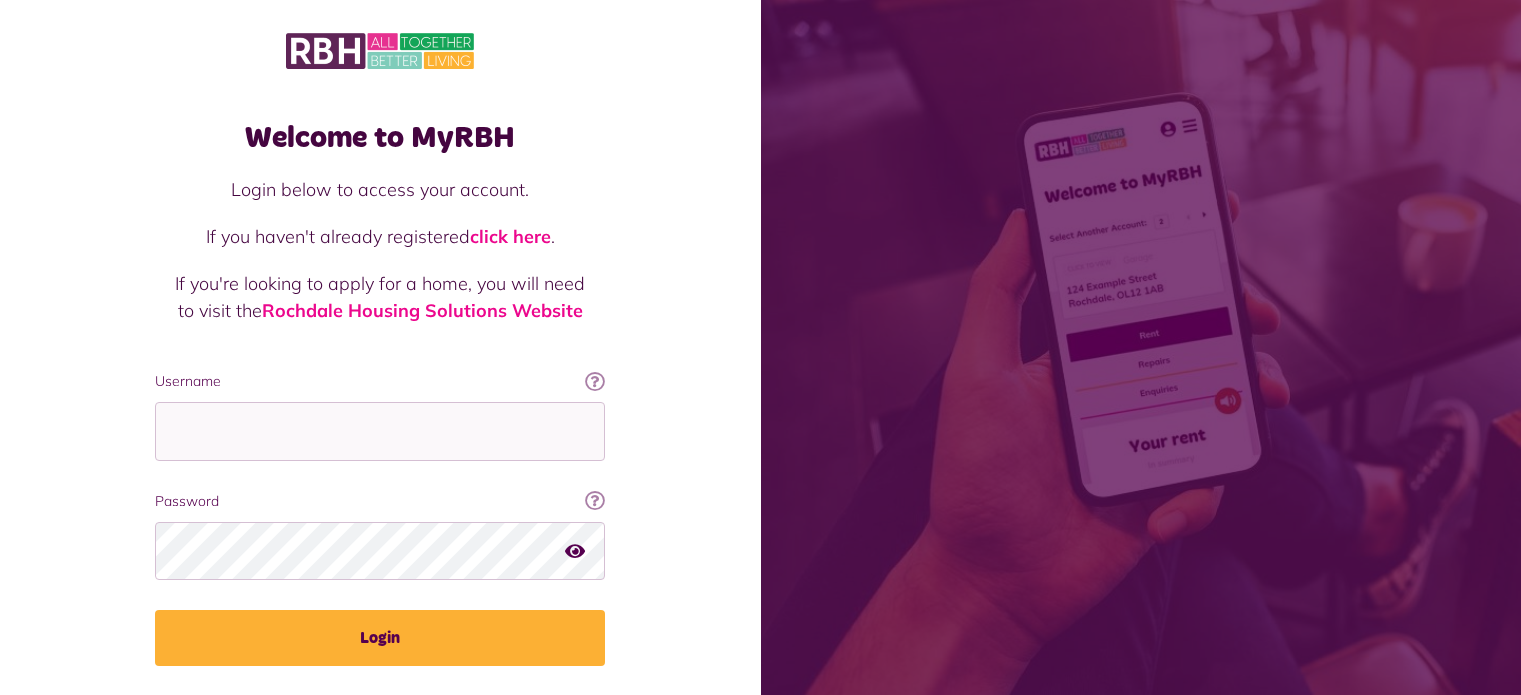 scroll, scrollTop: 0, scrollLeft: 0, axis: both 